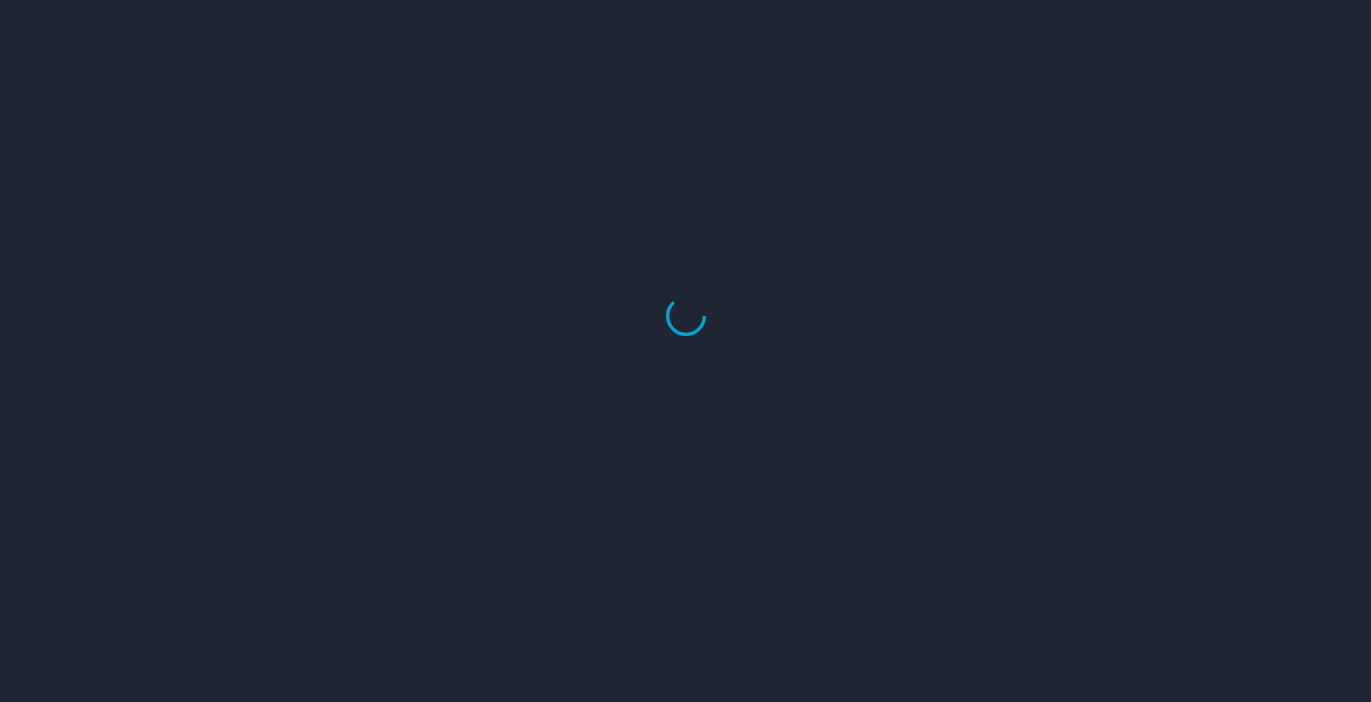 scroll, scrollTop: 0, scrollLeft: 0, axis: both 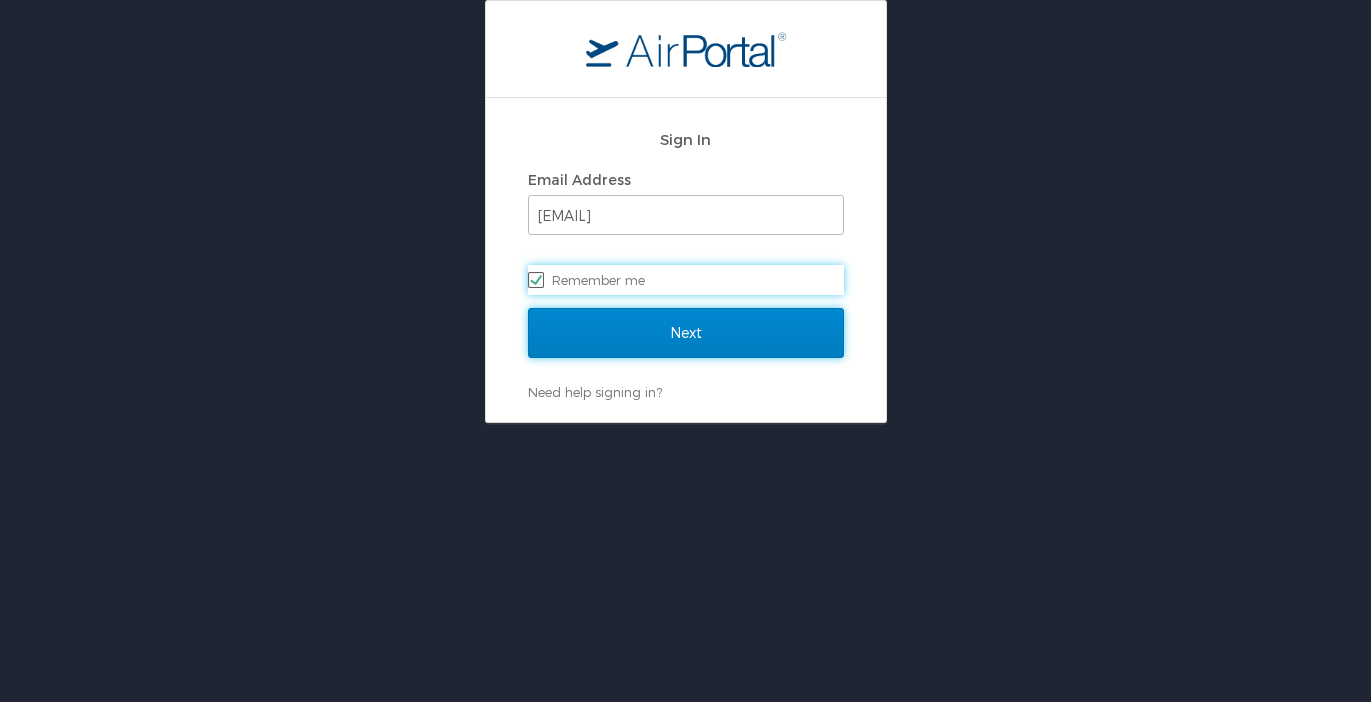click on "Next" at bounding box center [686, 333] 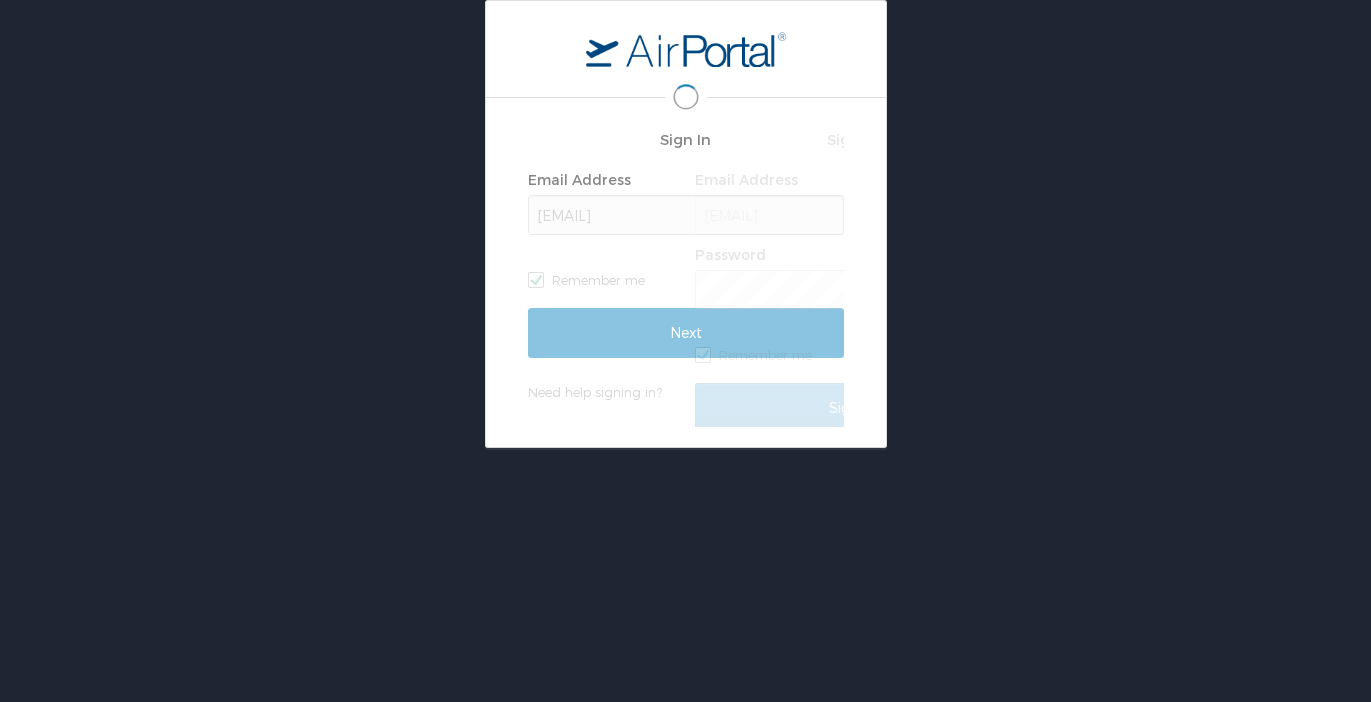 scroll, scrollTop: 0, scrollLeft: 0, axis: both 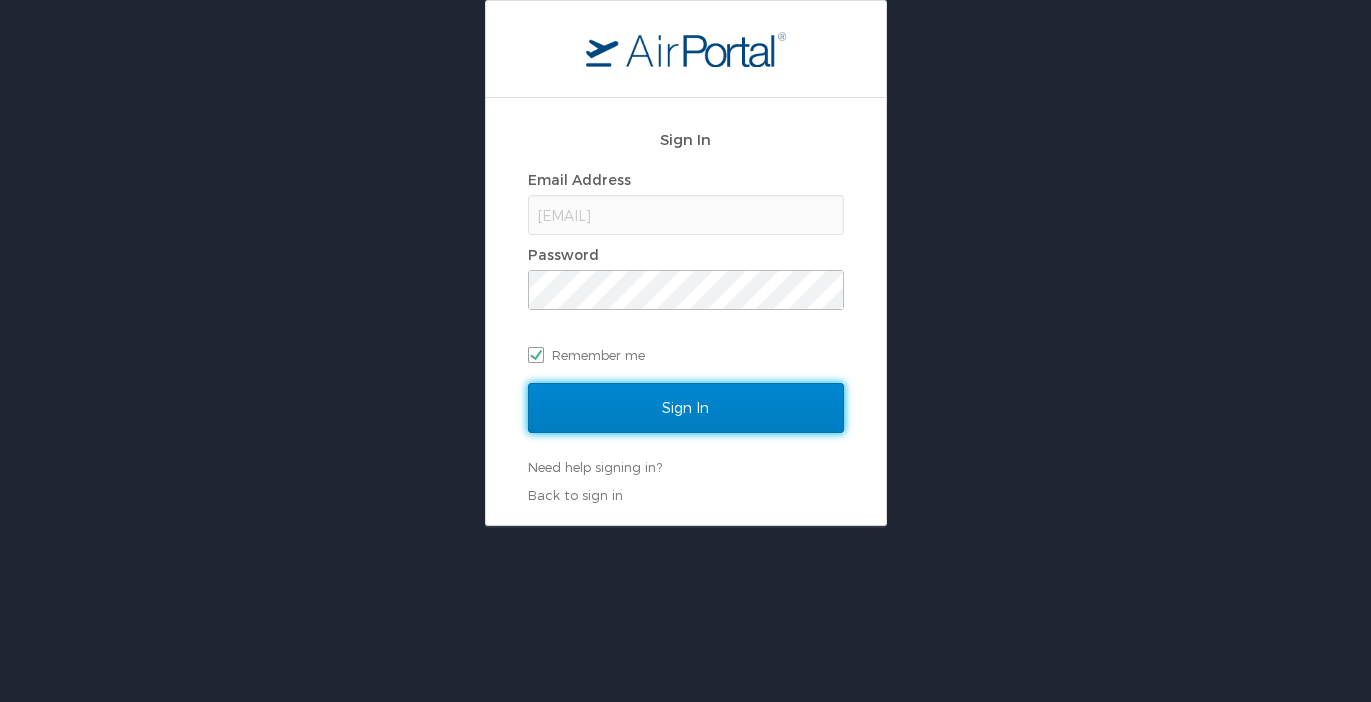 click on "Sign In" at bounding box center (686, 408) 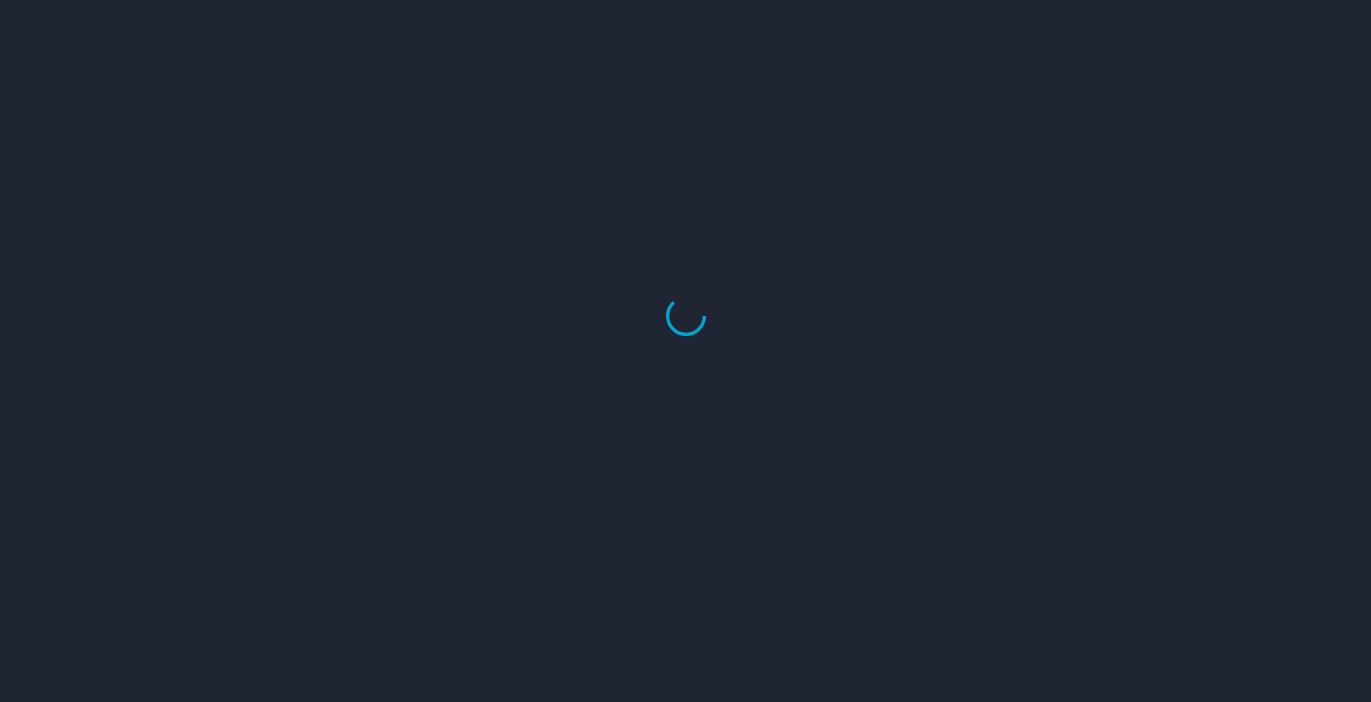 scroll, scrollTop: 0, scrollLeft: 0, axis: both 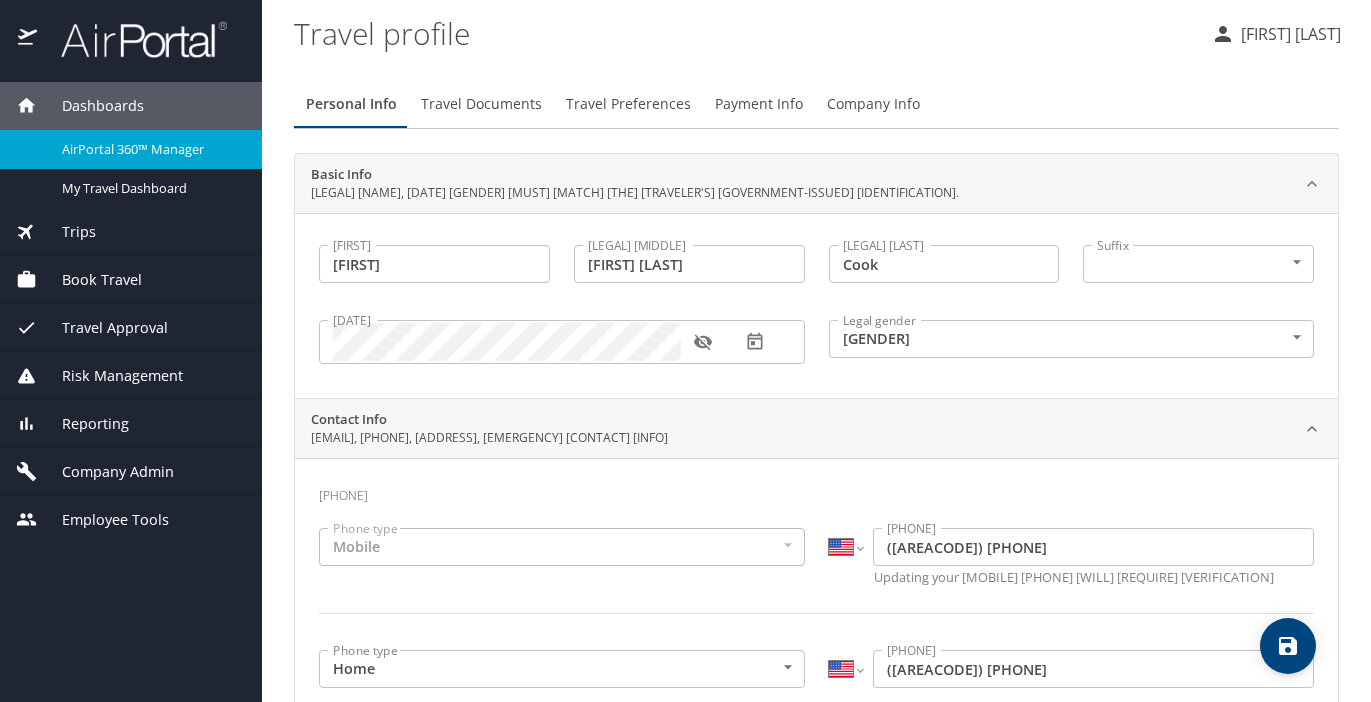 click on "Book Travel" at bounding box center (131, 280) 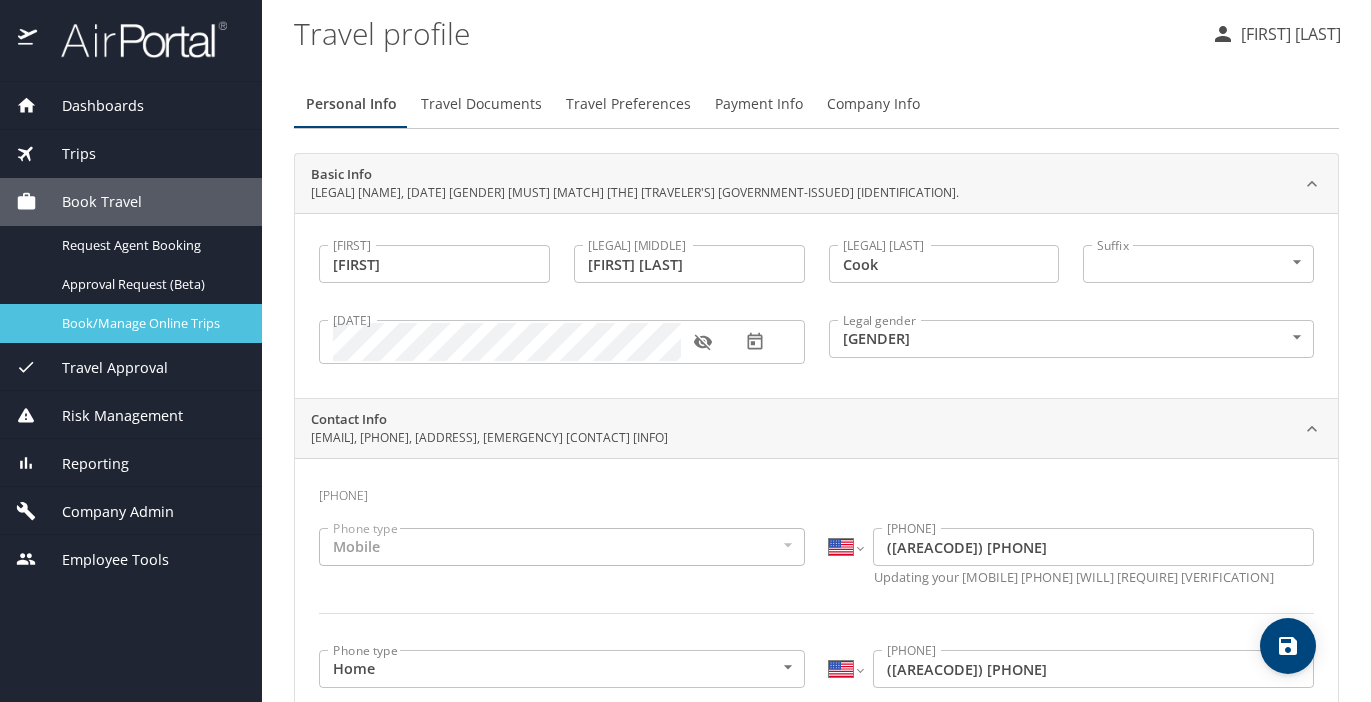 click on "Book/Manage Online Trips" at bounding box center [131, 323] 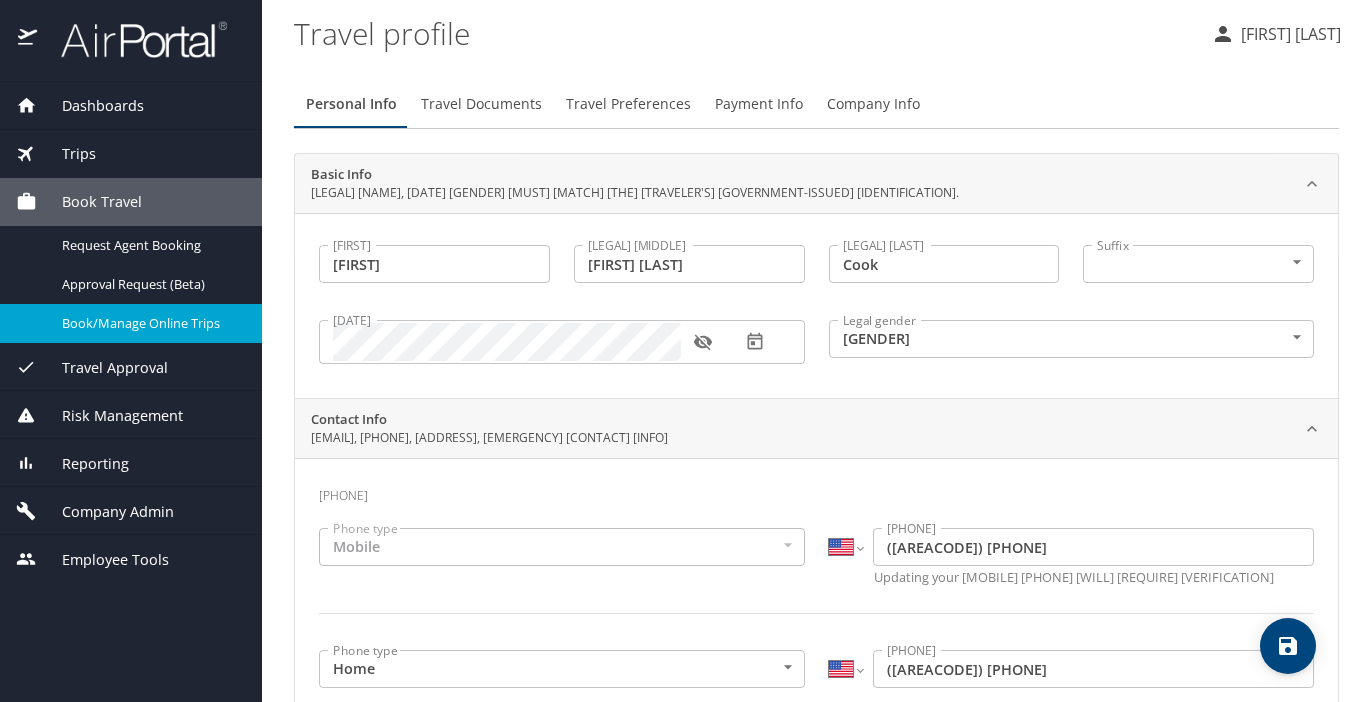 click on "Trips" at bounding box center (131, 154) 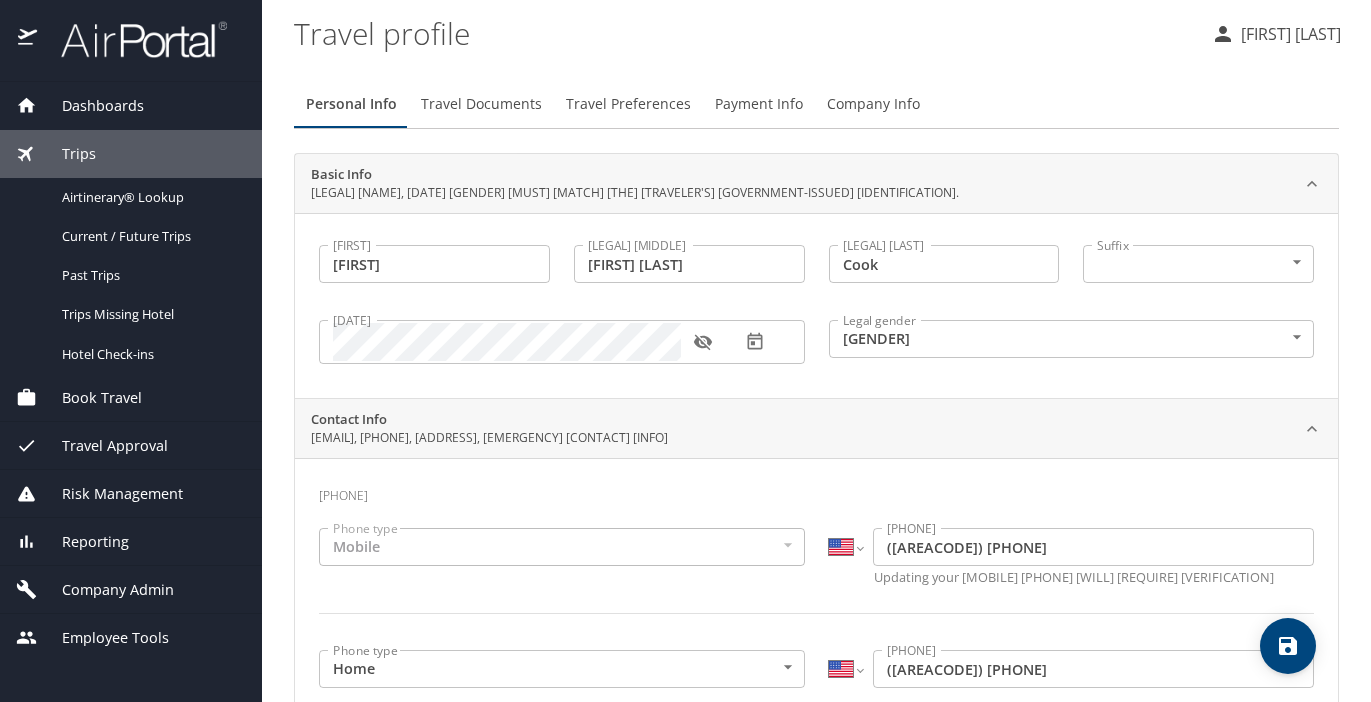 click on "Trips" at bounding box center (131, 154) 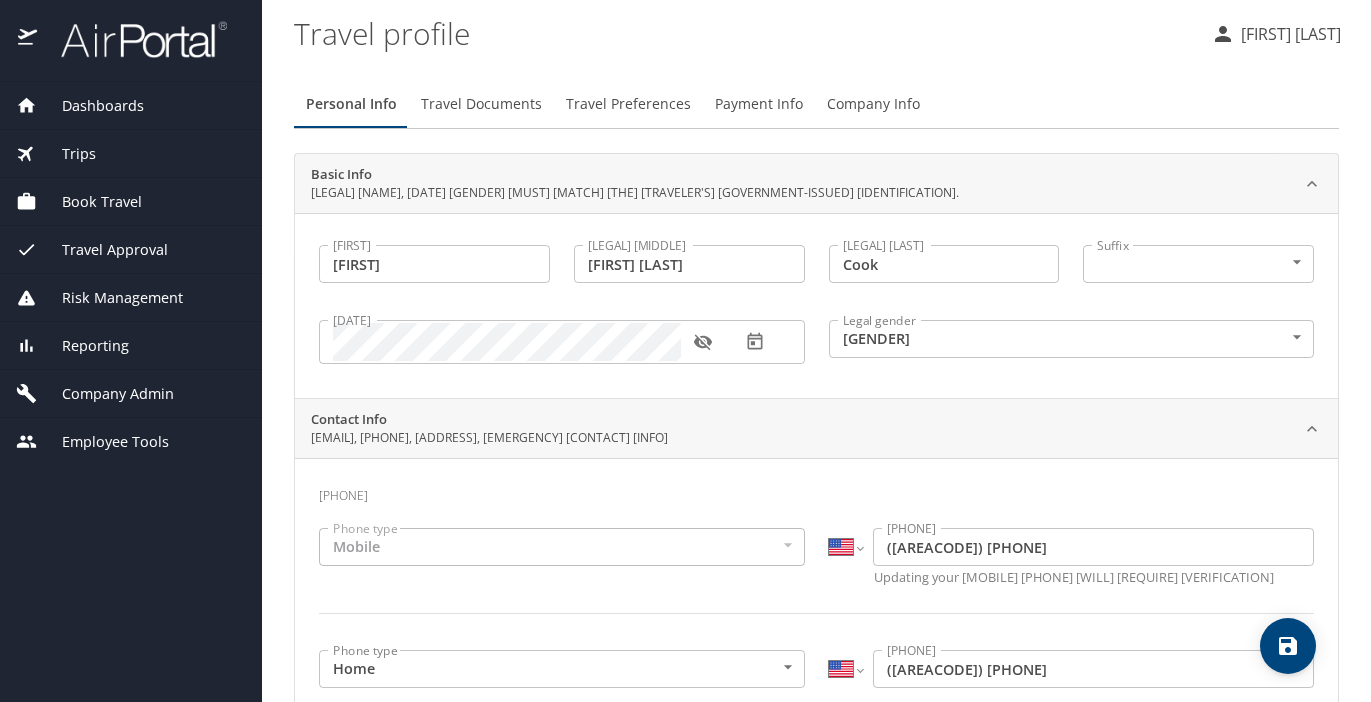 click on "Dashboards" at bounding box center (131, 106) 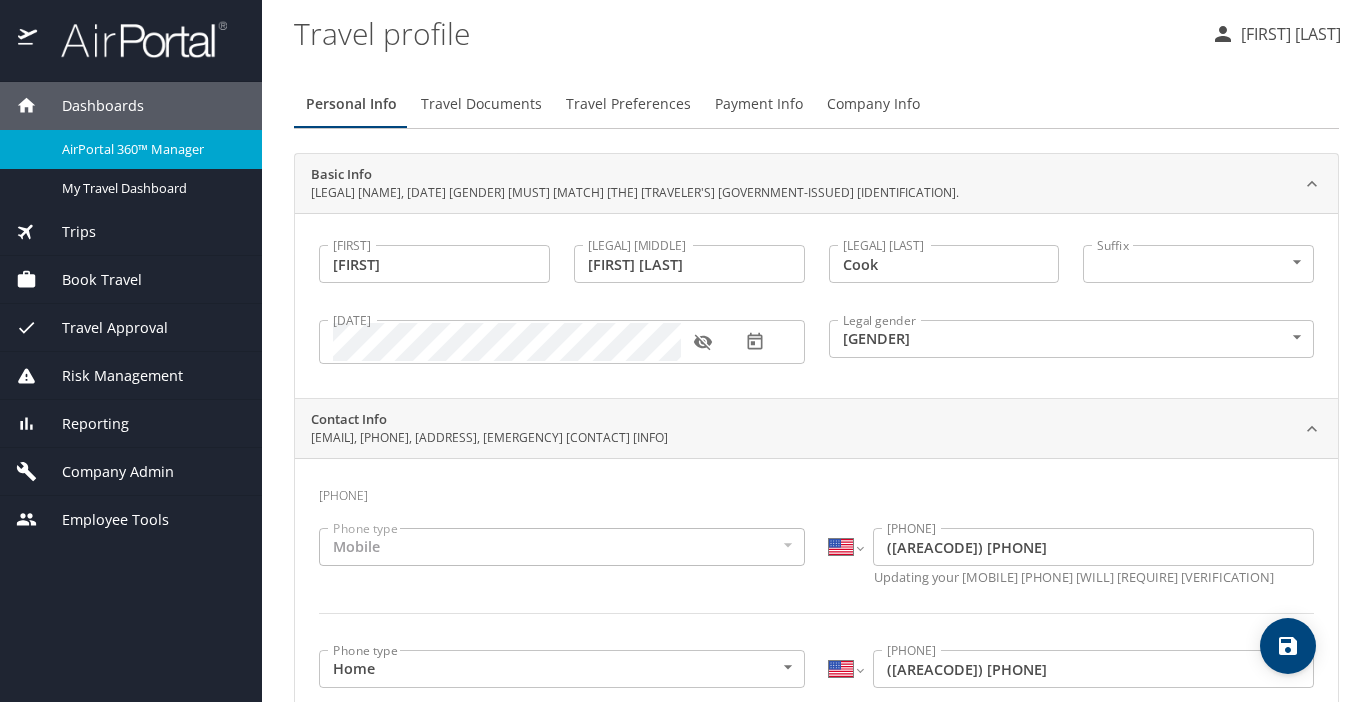 click on "AirPortal 360™ Manager" at bounding box center (131, 149) 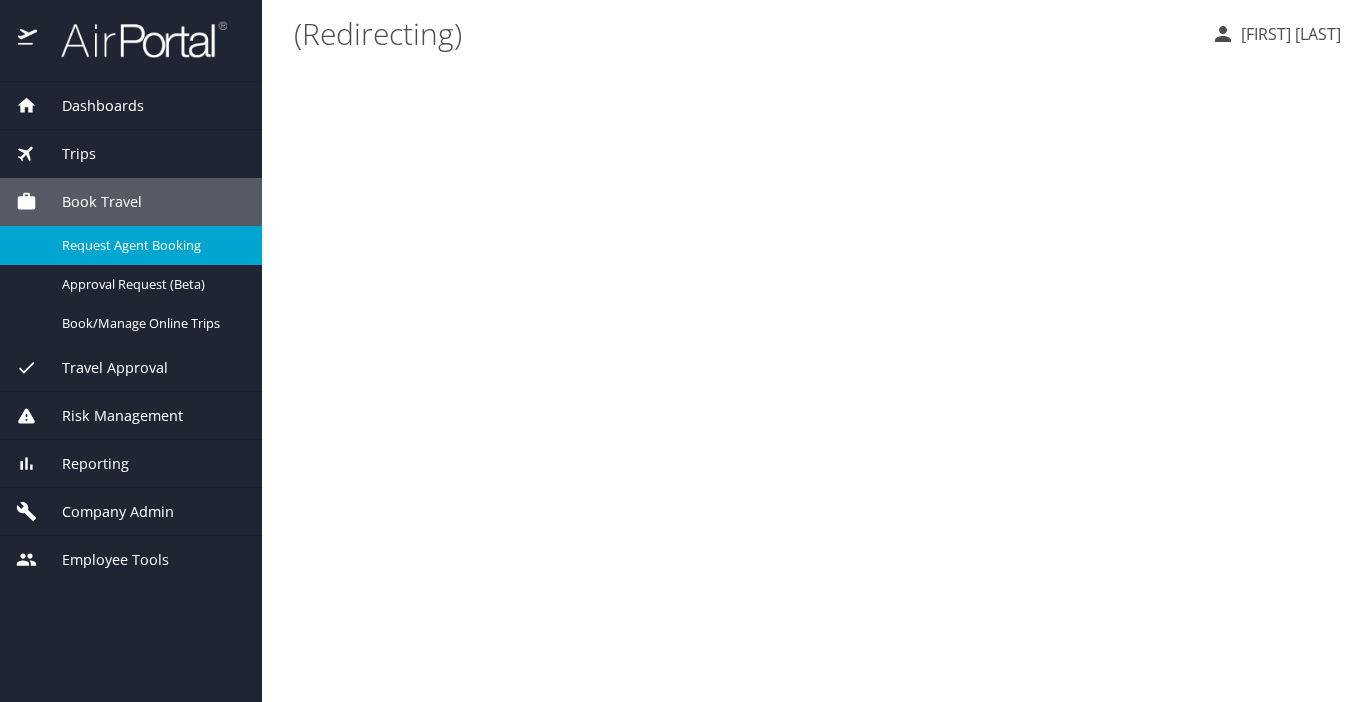 scroll, scrollTop: 0, scrollLeft: 0, axis: both 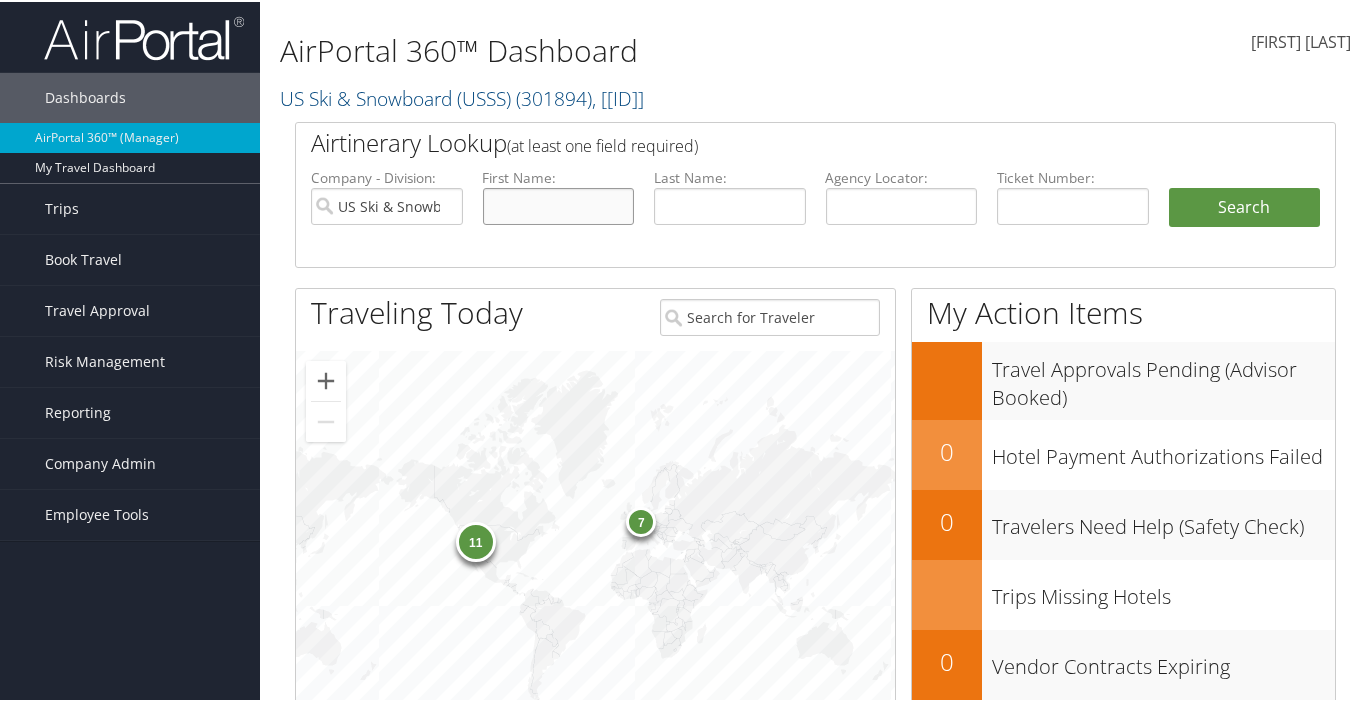 click at bounding box center (559, 204) 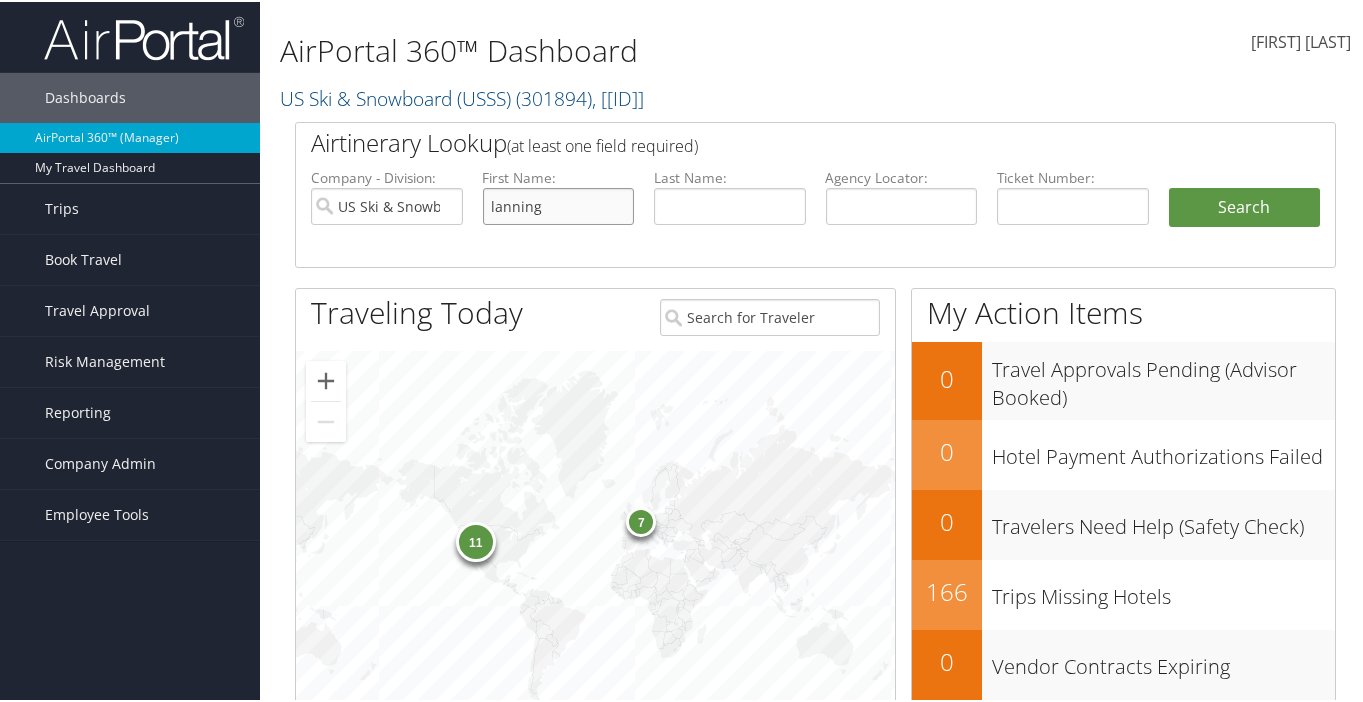 type on "lanning" 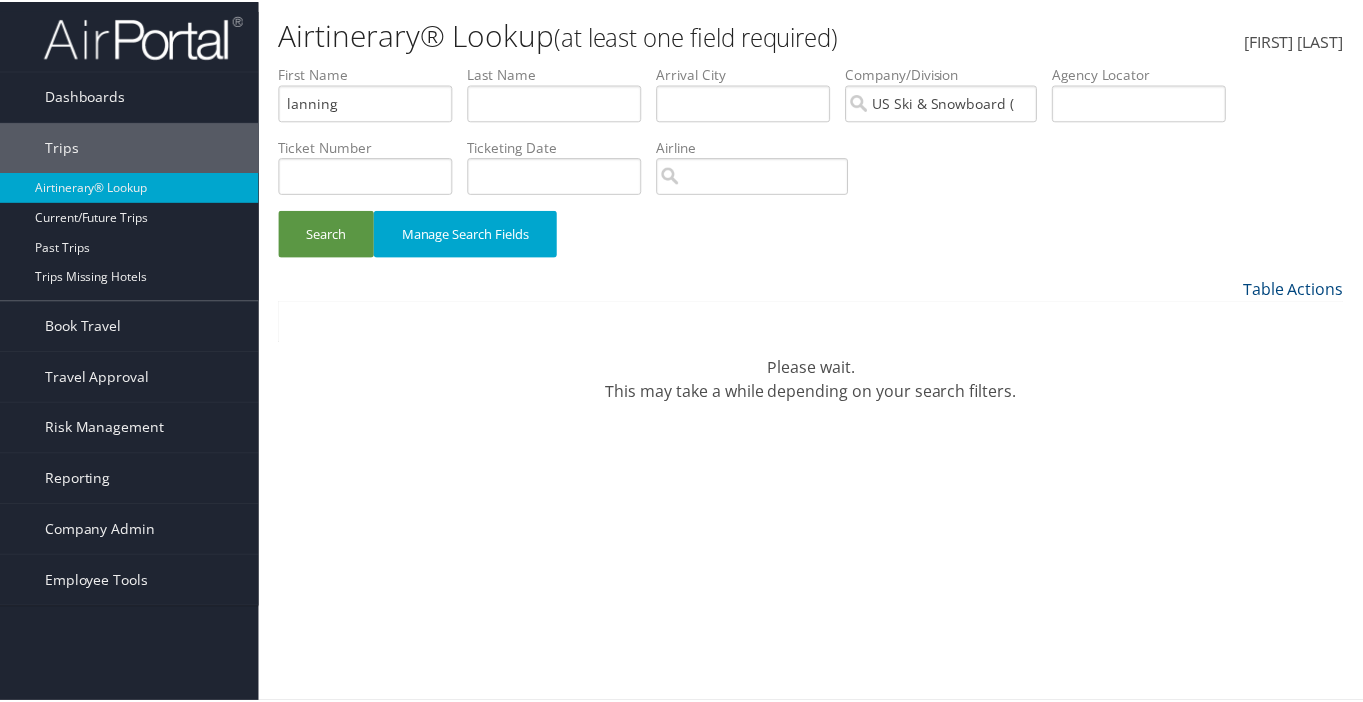 scroll, scrollTop: 0, scrollLeft: 0, axis: both 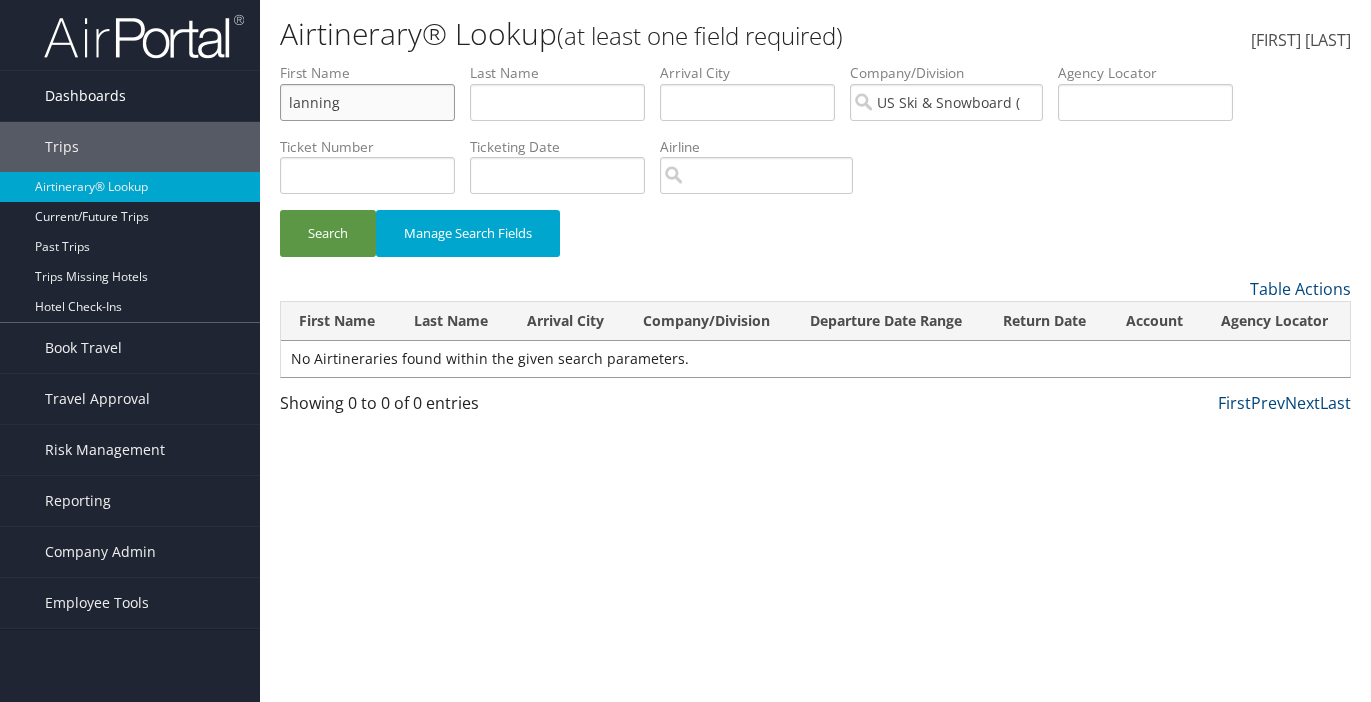 drag, startPoint x: 383, startPoint y: 114, endPoint x: 246, endPoint y: 108, distance: 137.13132 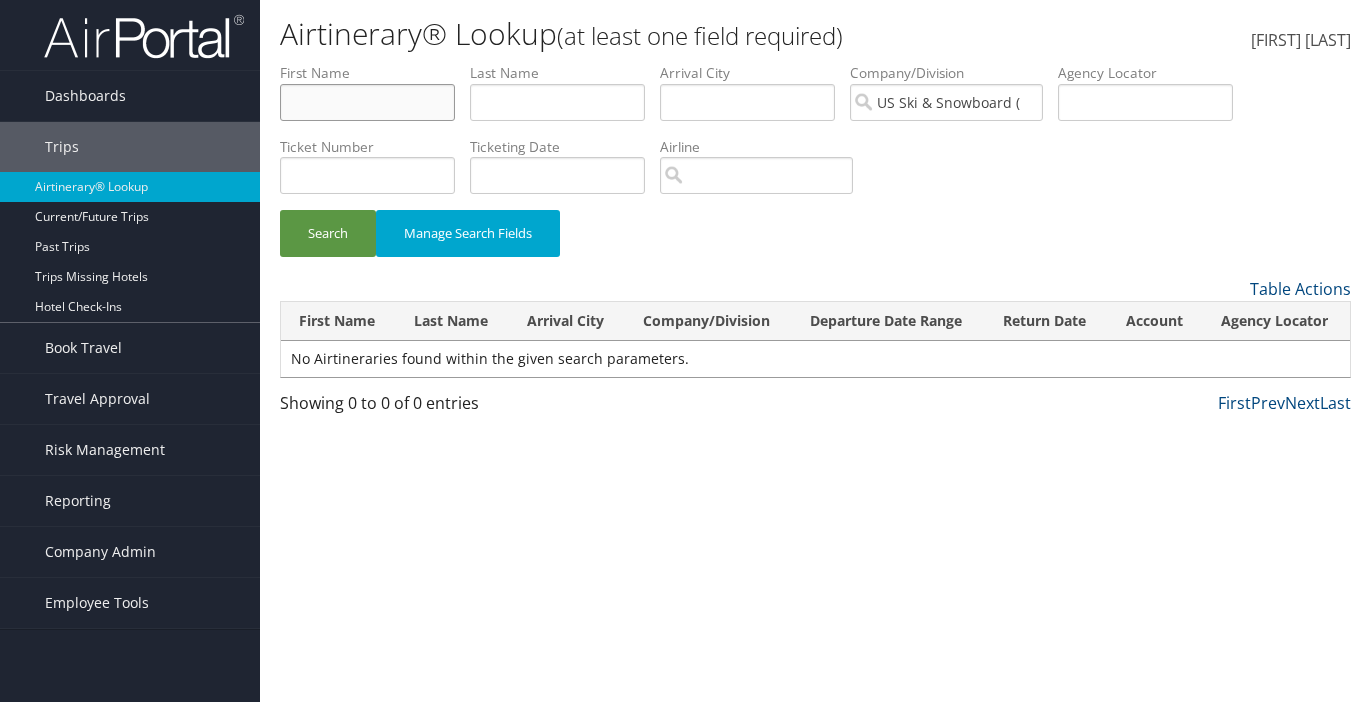 type 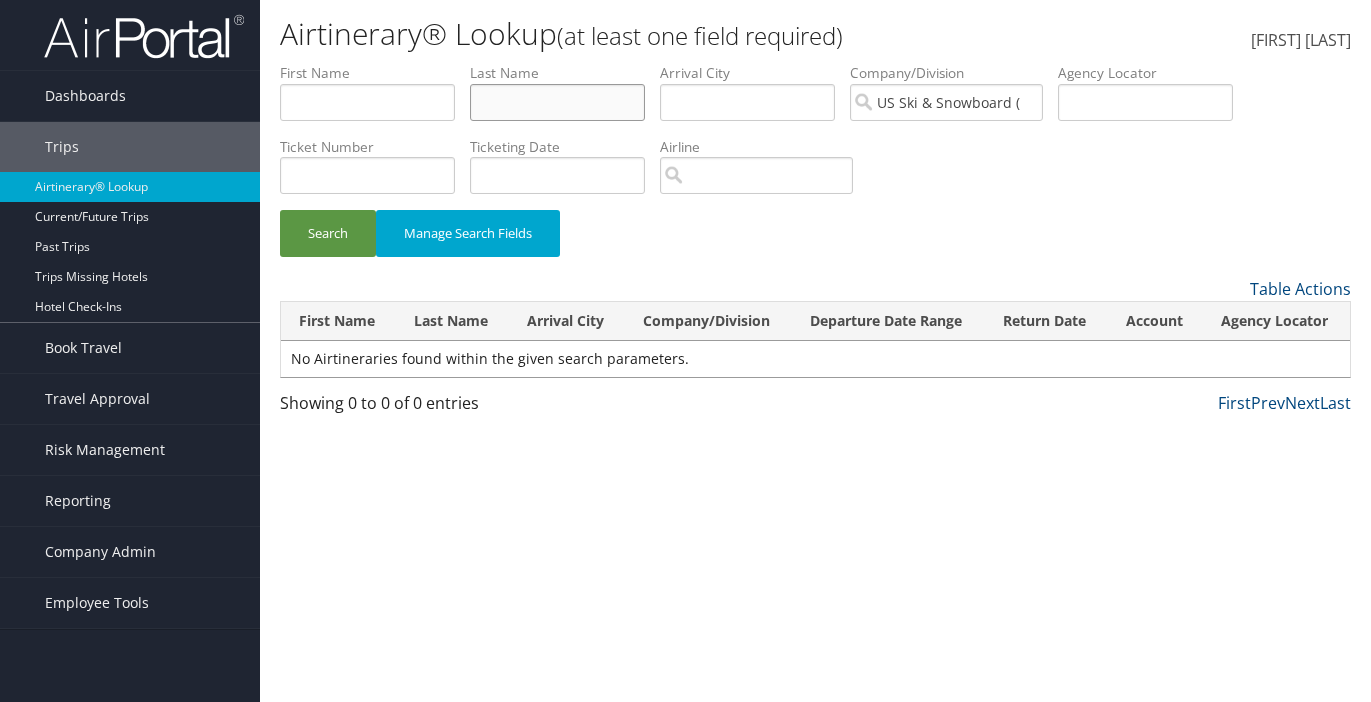 click at bounding box center (367, 102) 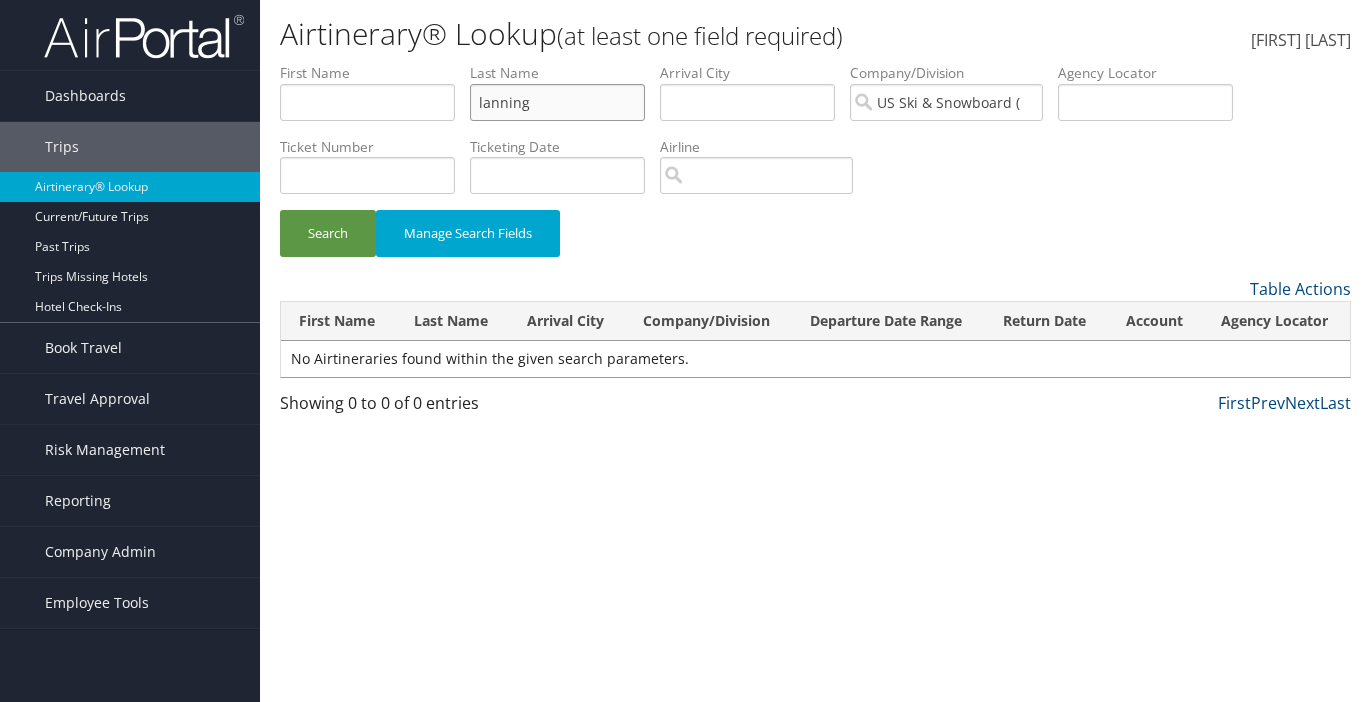 type on "lanning" 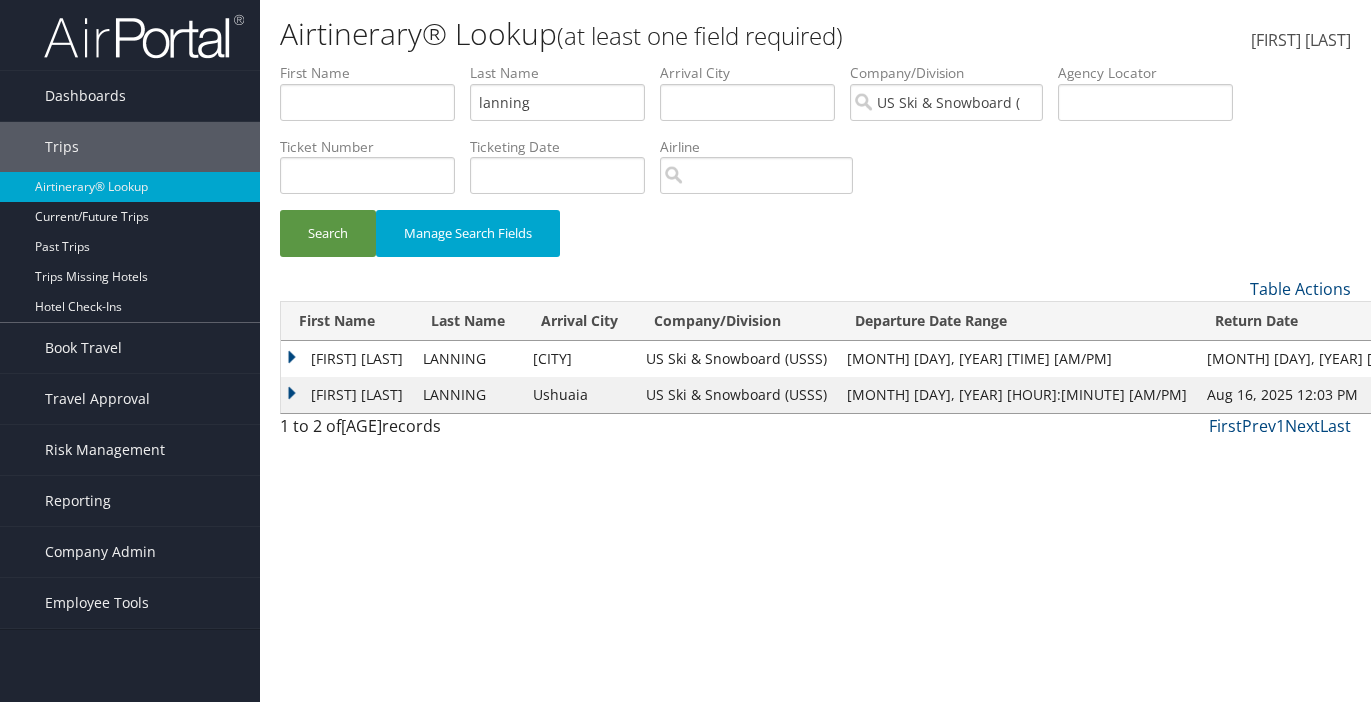 click on "THOMAS JAYRICHARD" at bounding box center [347, 395] 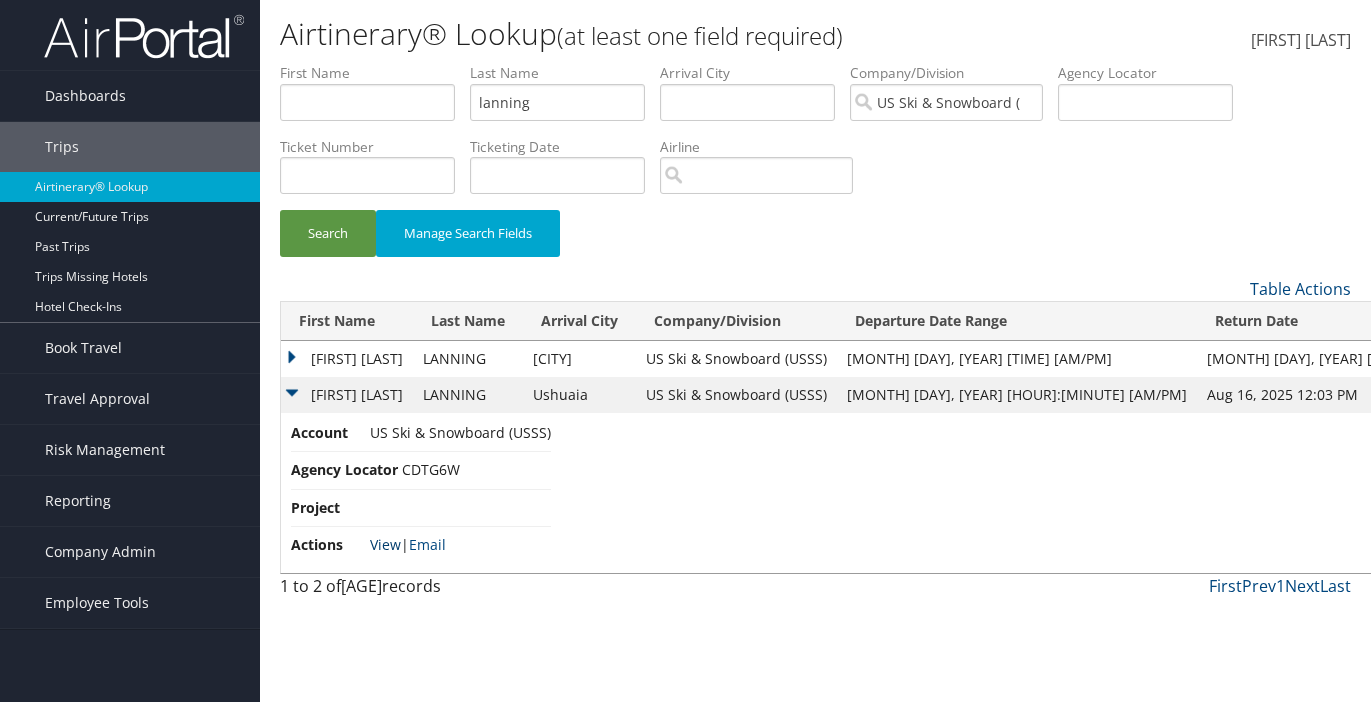 click on "View" at bounding box center (385, 544) 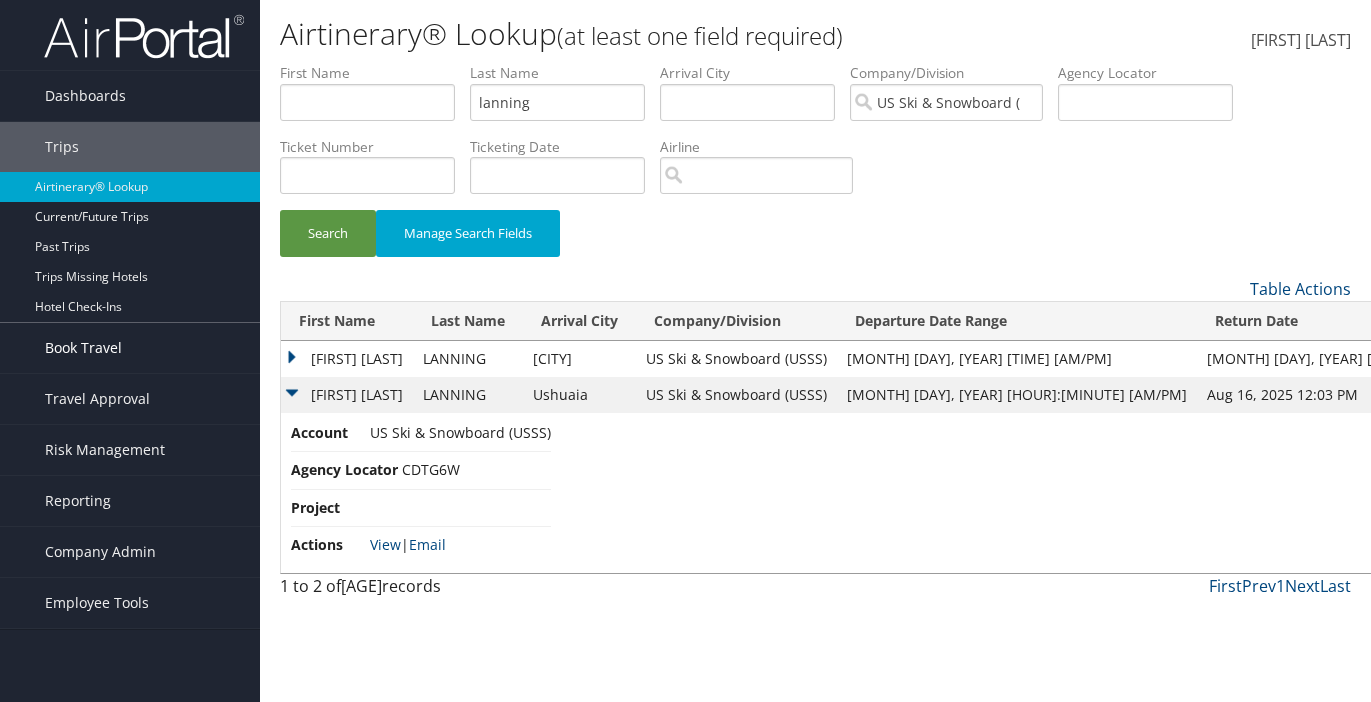 click on "Book Travel" at bounding box center (83, 348) 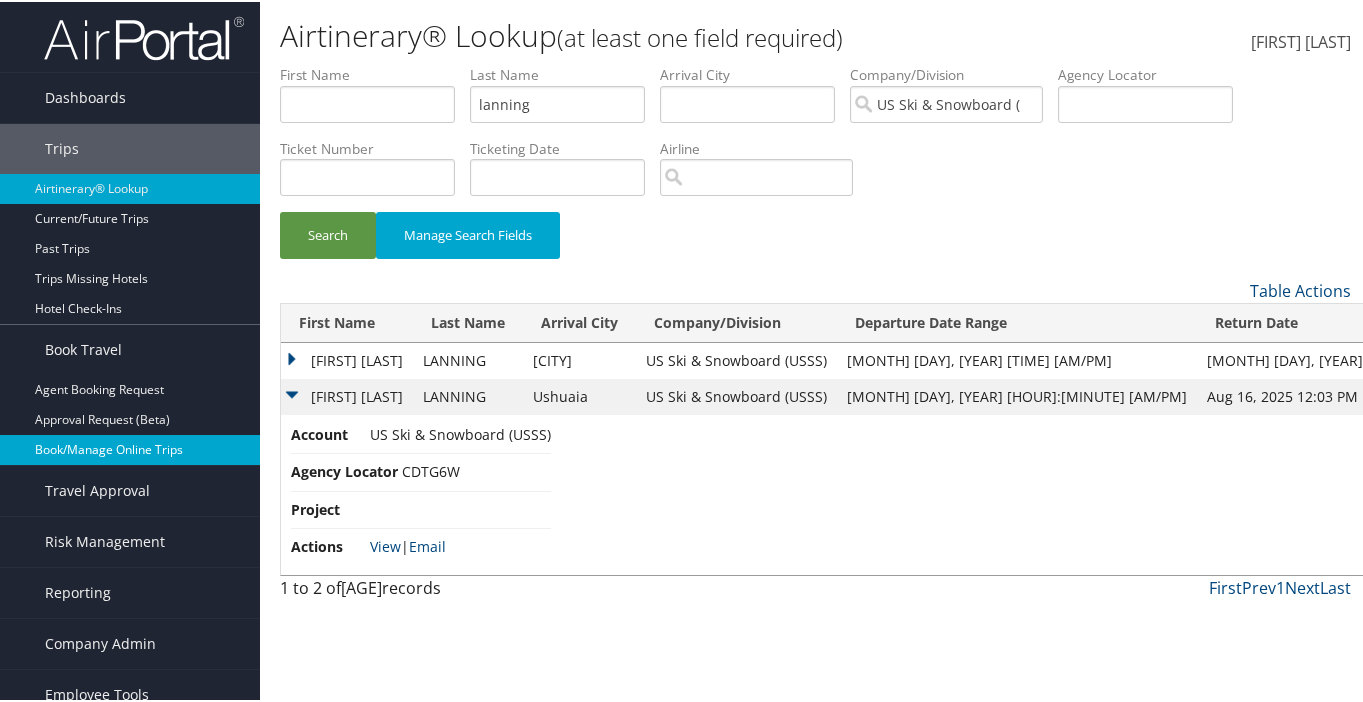 click on "Book/Manage Online Trips" at bounding box center [130, 448] 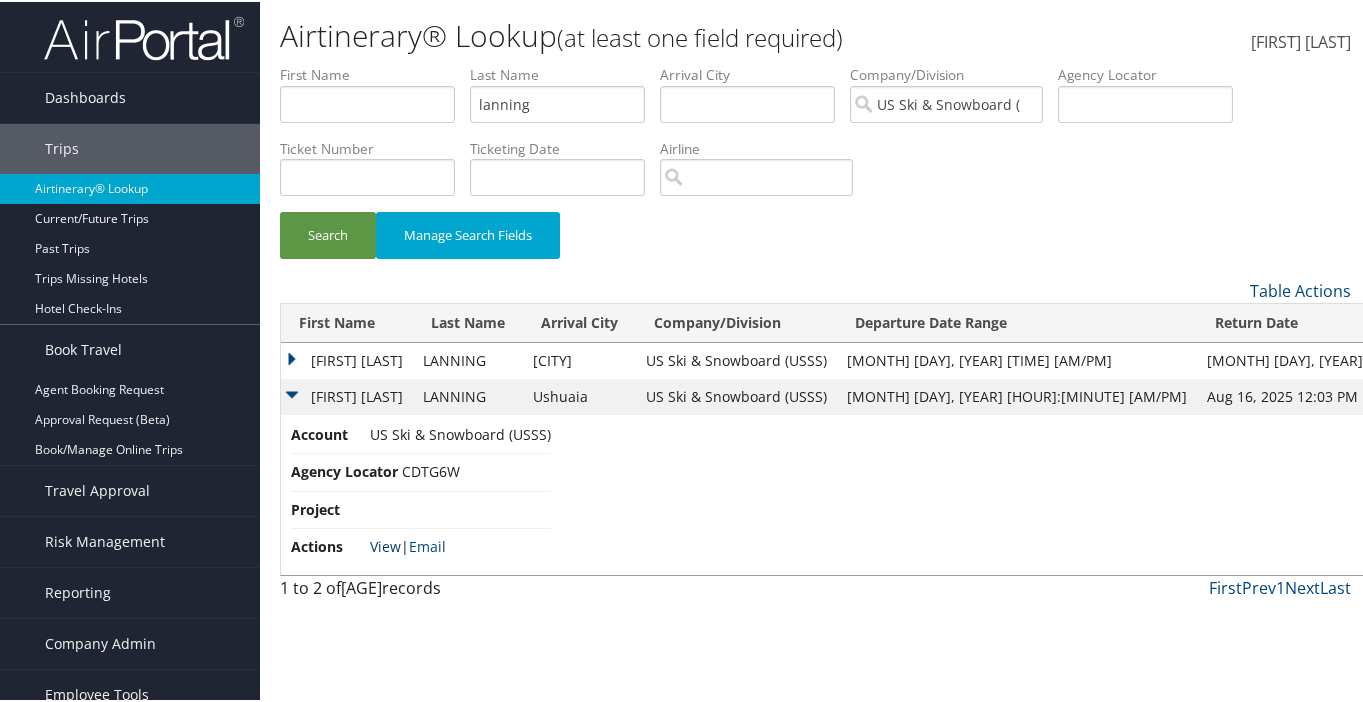 click on "View" at bounding box center (385, 544) 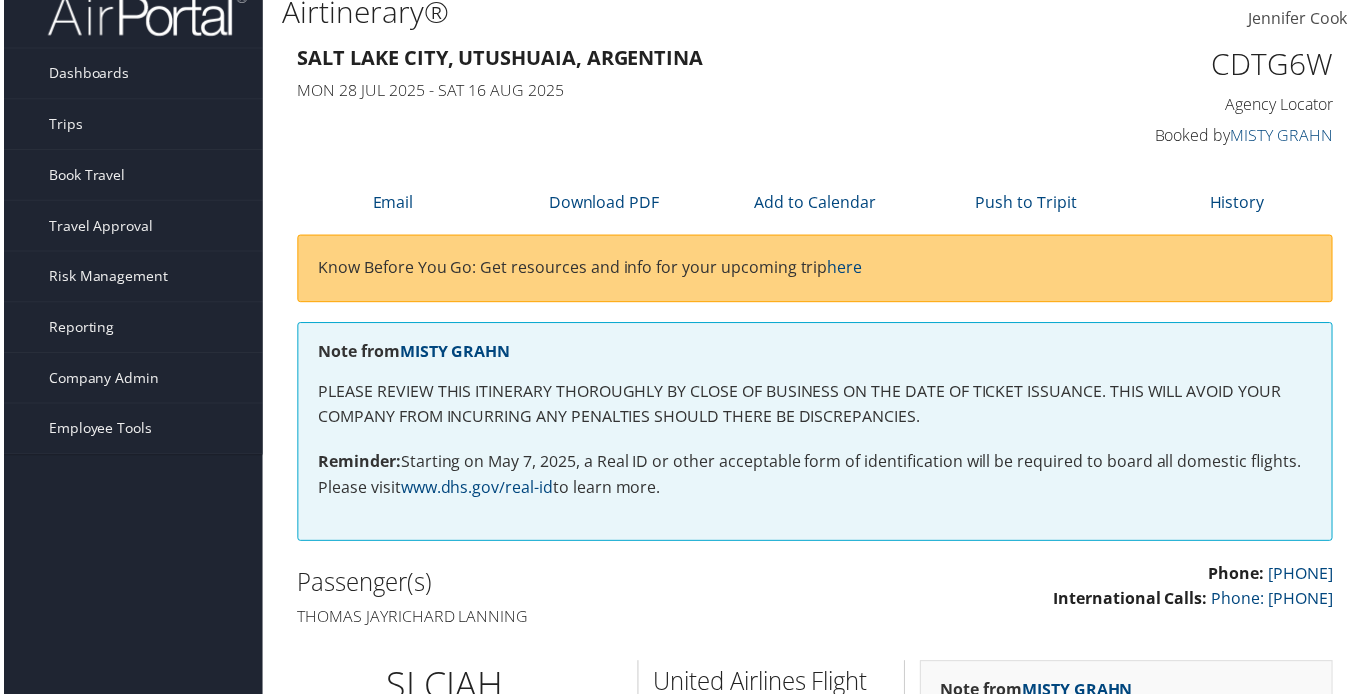 scroll, scrollTop: 0, scrollLeft: 0, axis: both 